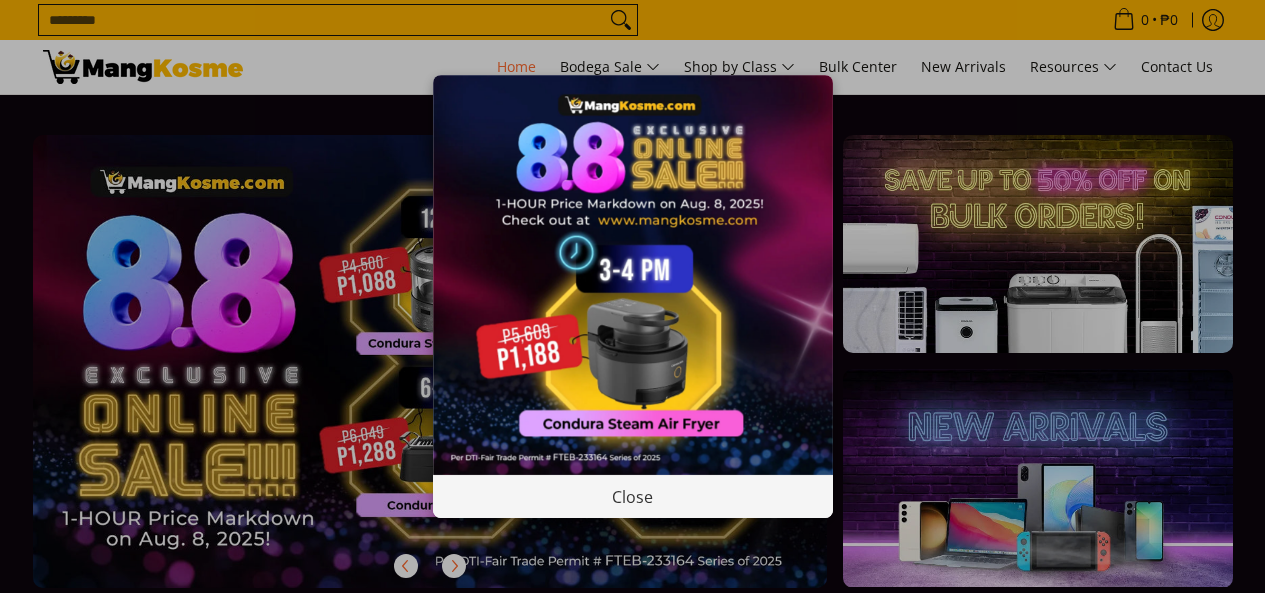 scroll, scrollTop: 0, scrollLeft: 0, axis: both 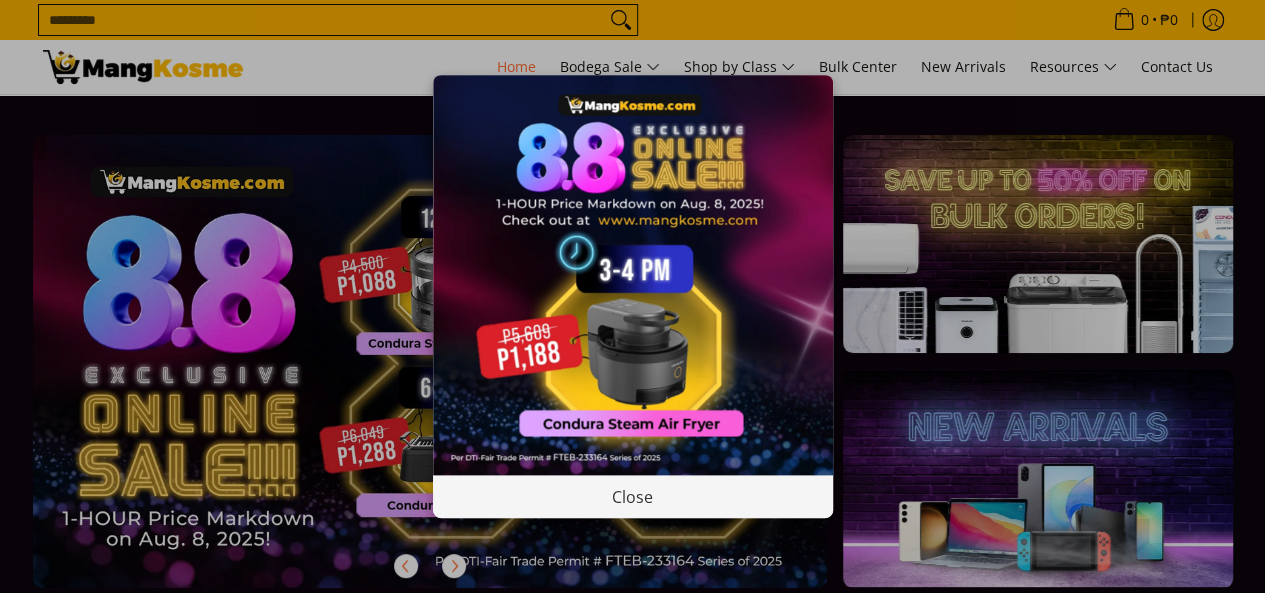 click on "Close" at bounding box center [632, 296] 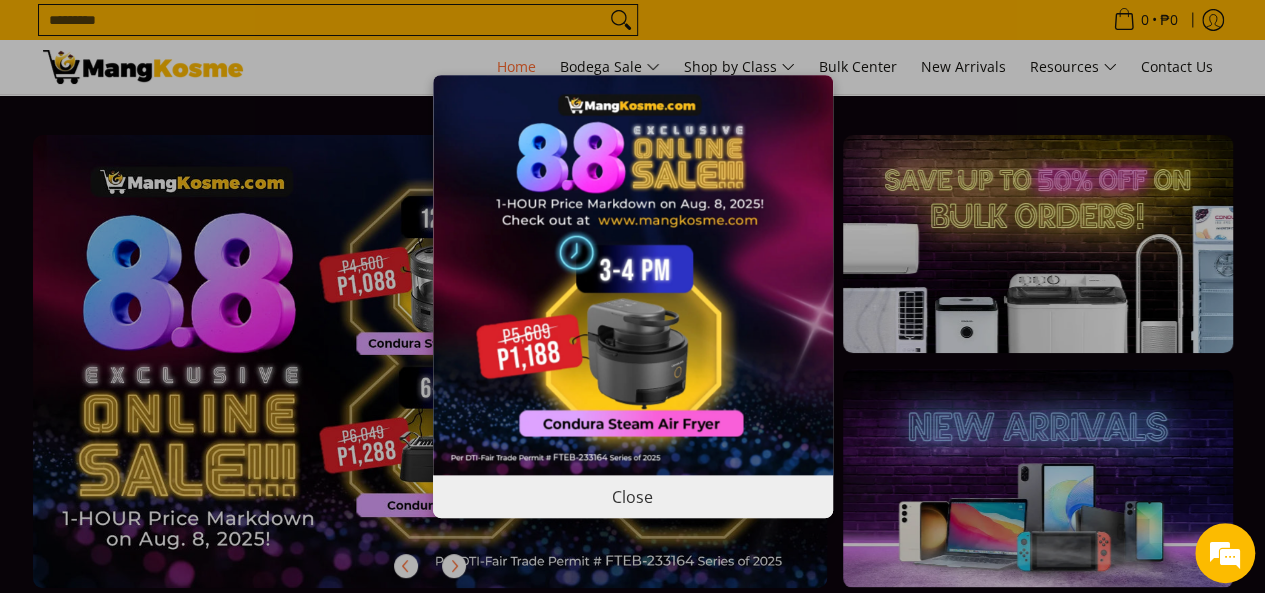 click on "Close" at bounding box center [633, 496] 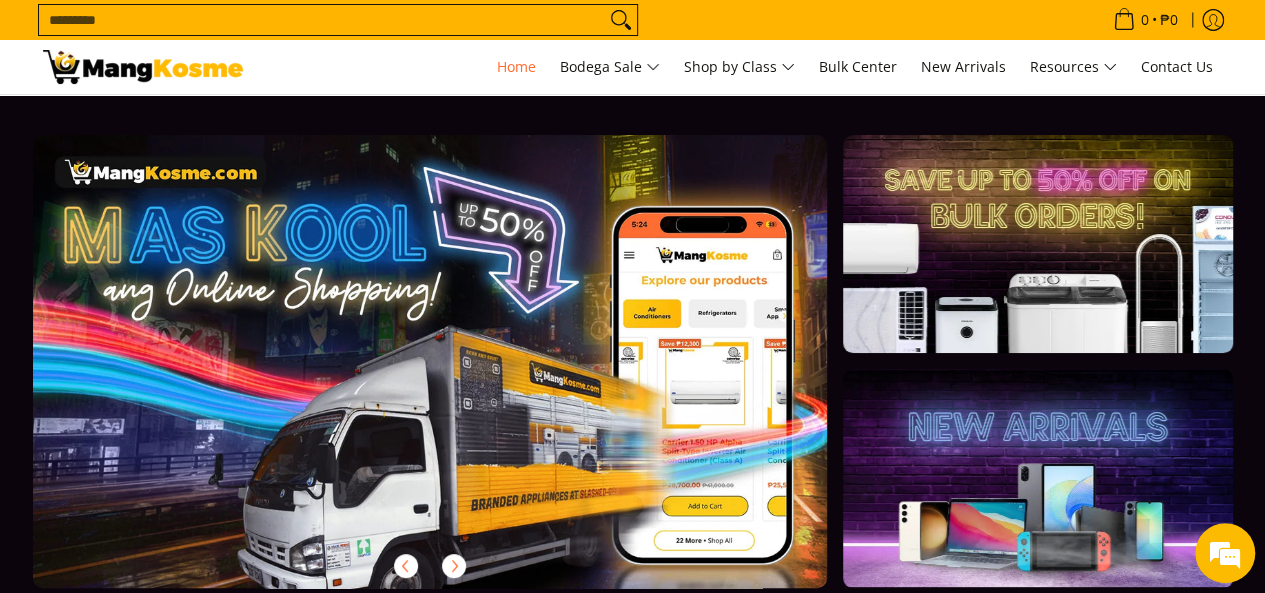 scroll, scrollTop: 0, scrollLeft: 795, axis: horizontal 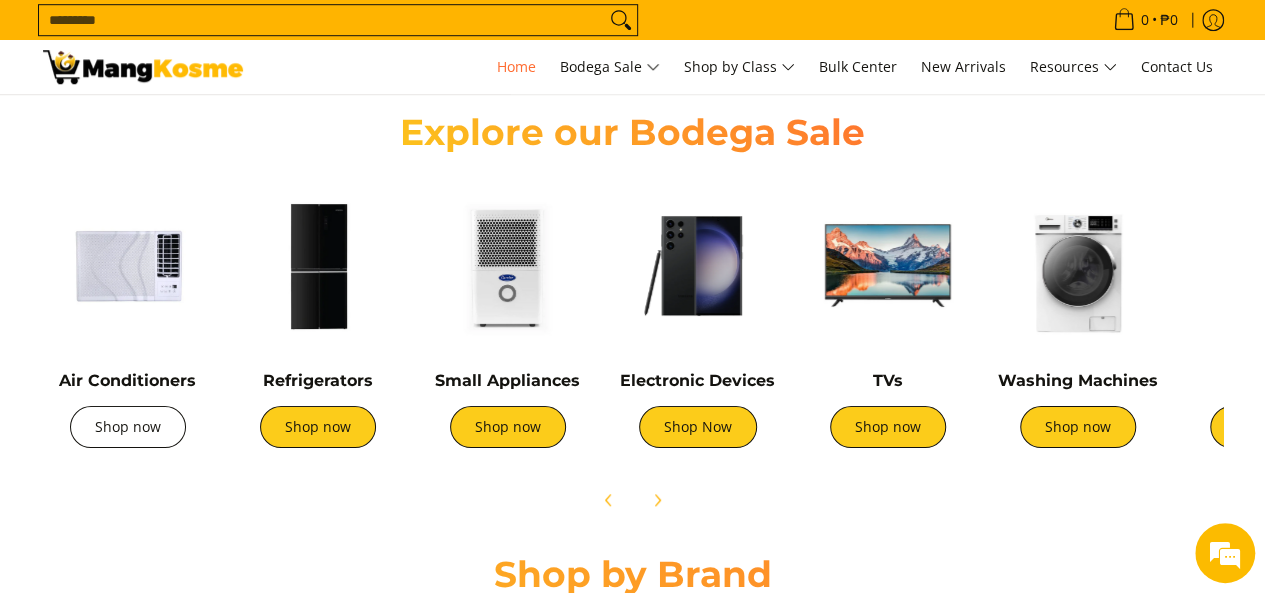 click on "Shop now" at bounding box center (128, 427) 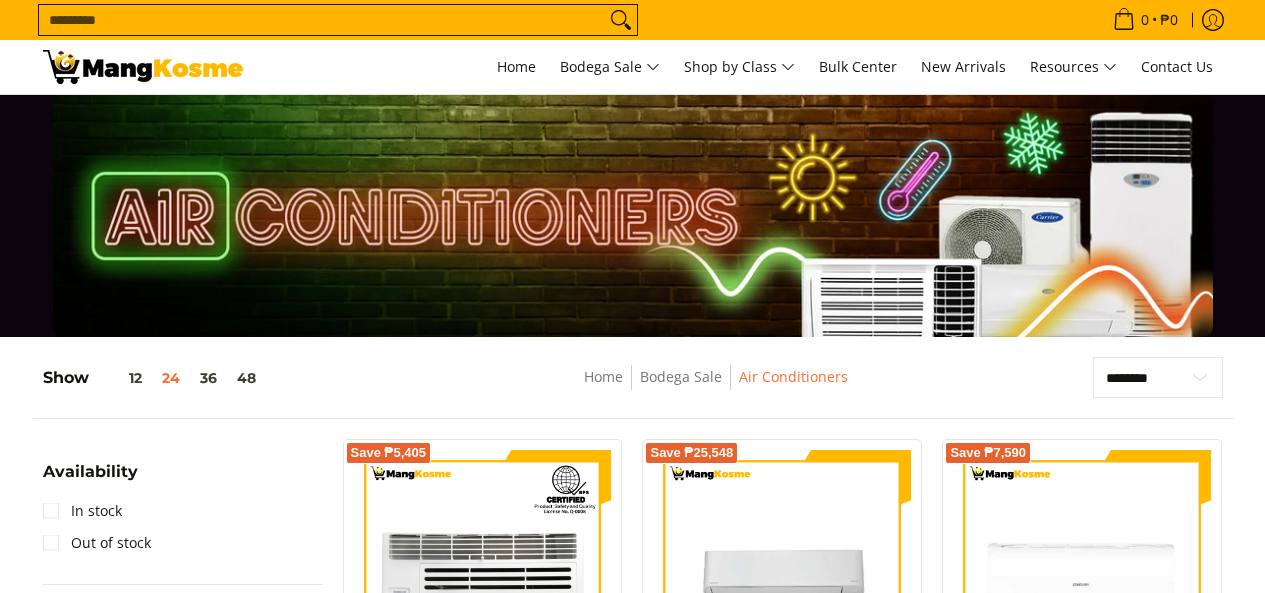 scroll, scrollTop: 400, scrollLeft: 0, axis: vertical 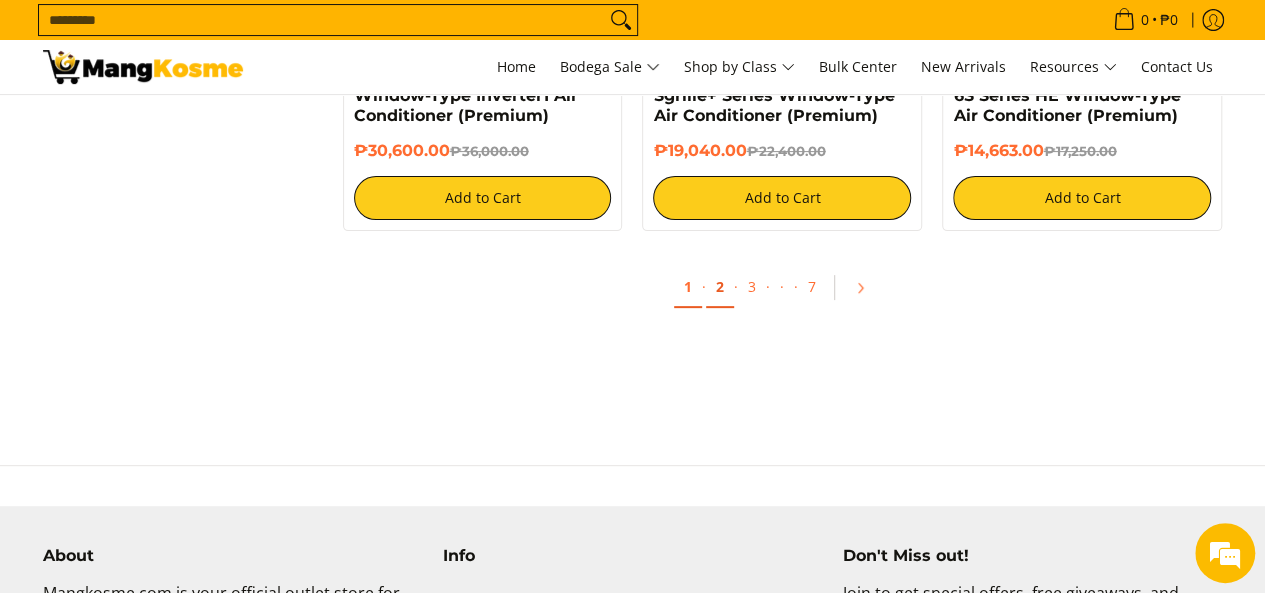 click on "2" at bounding box center (720, 287) 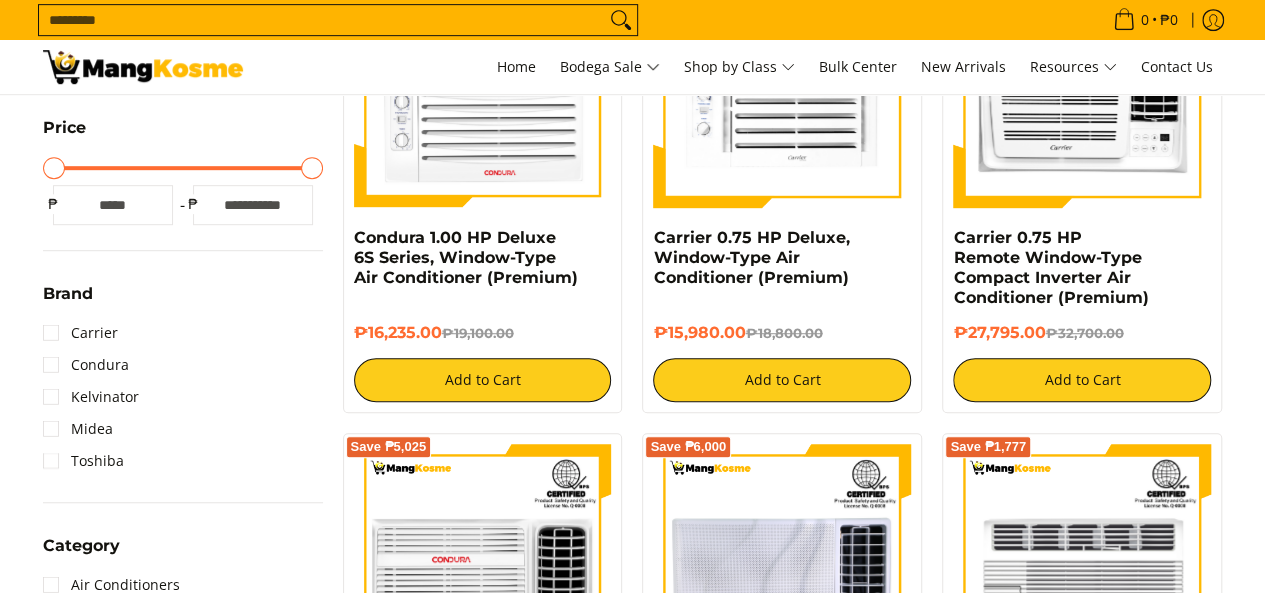 scroll, scrollTop: 1000, scrollLeft: 0, axis: vertical 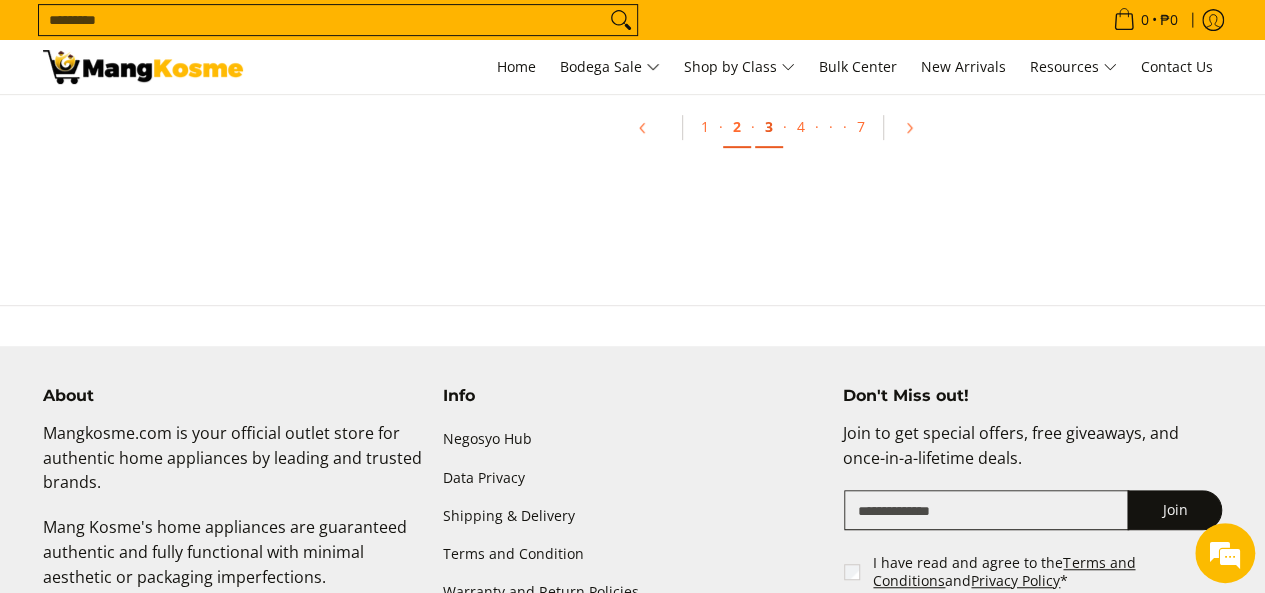 click on "3" at bounding box center [769, 127] 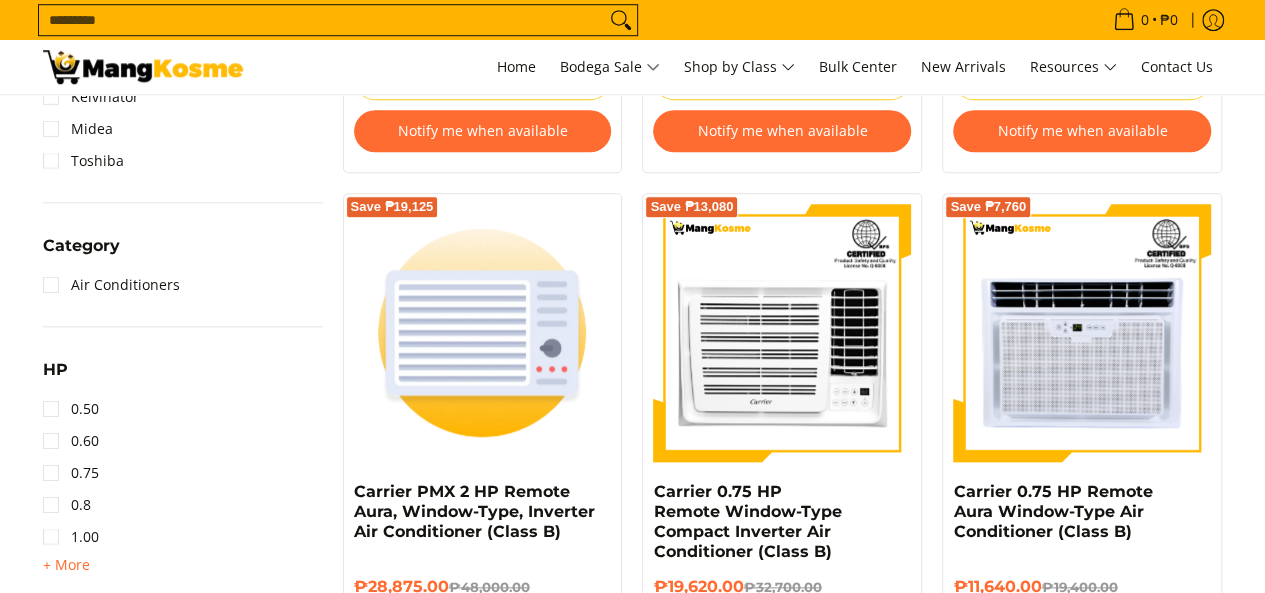 scroll, scrollTop: 800, scrollLeft: 0, axis: vertical 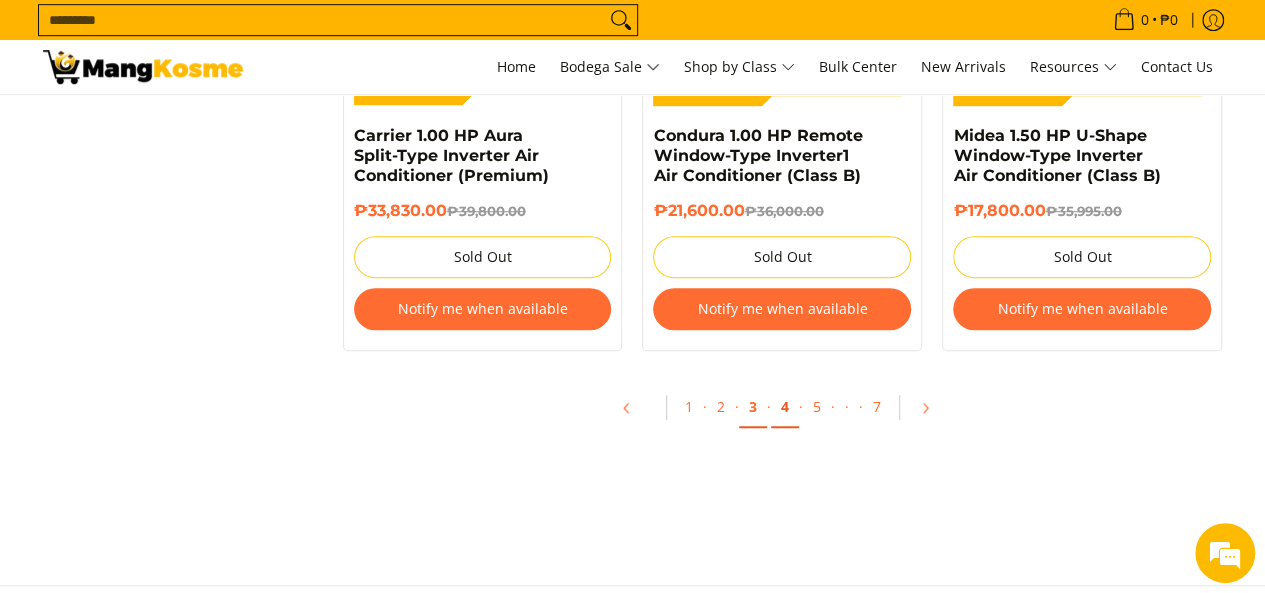 click on "4" at bounding box center [785, 407] 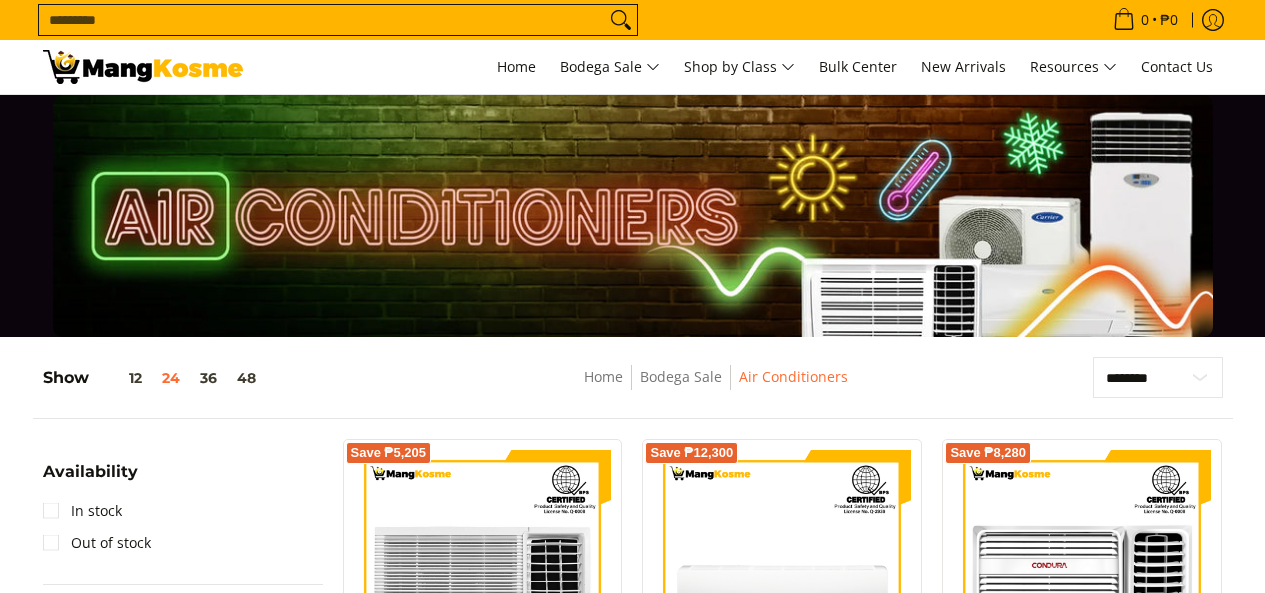 scroll, scrollTop: 300, scrollLeft: 0, axis: vertical 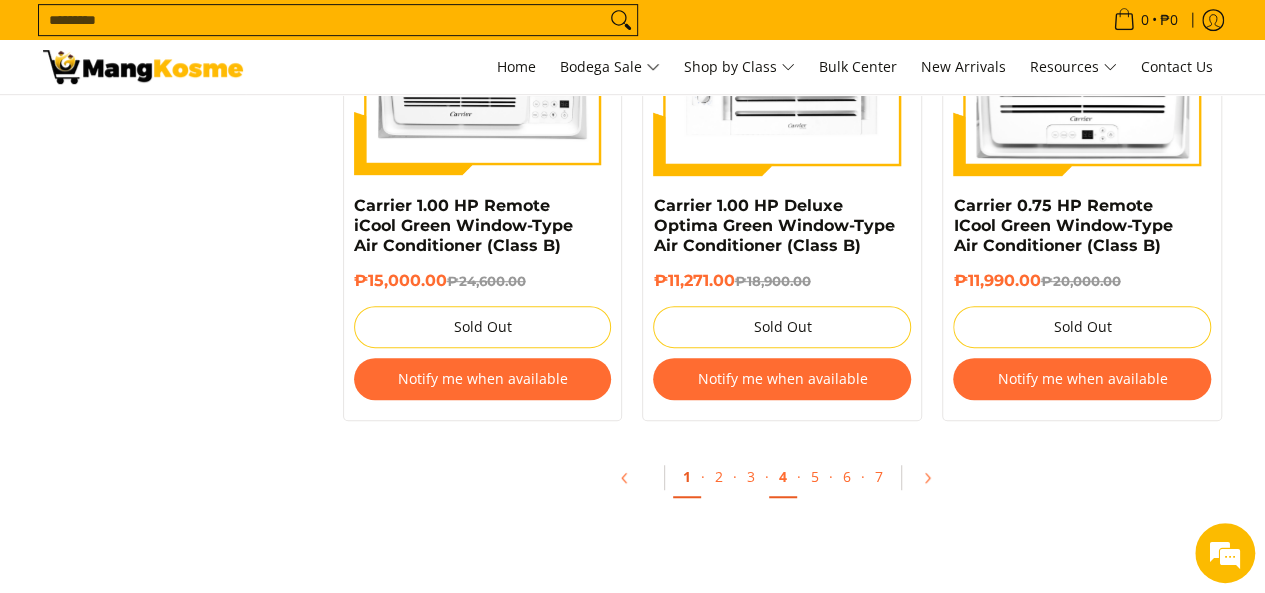 click on "1" at bounding box center (687, 477) 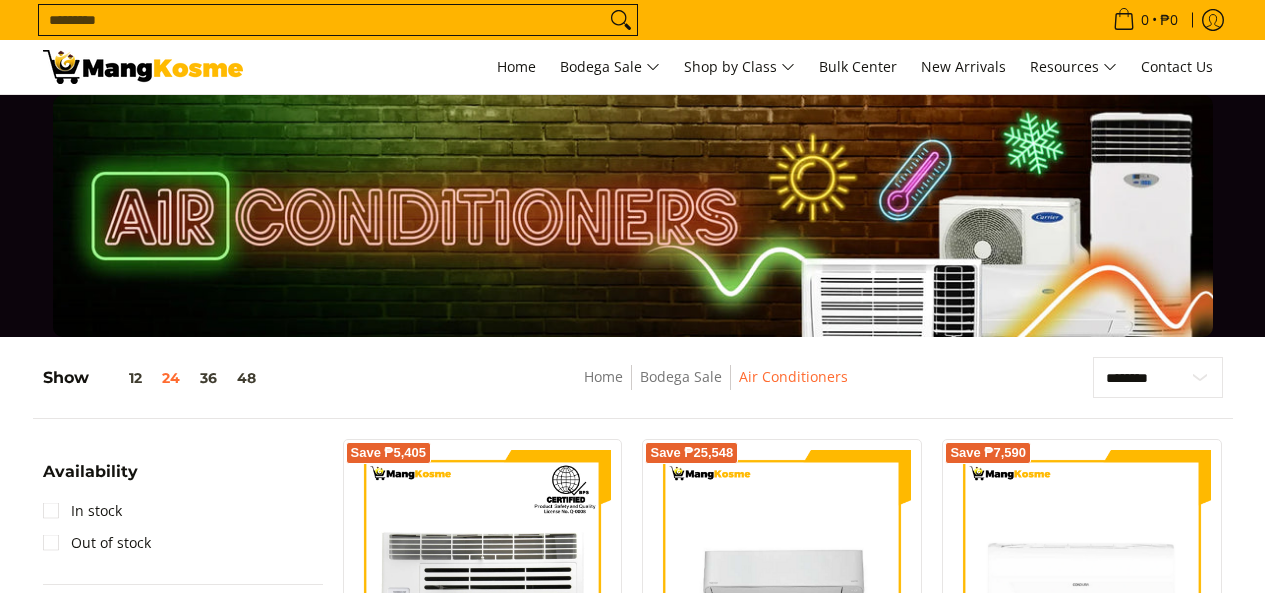 scroll, scrollTop: 0, scrollLeft: 0, axis: both 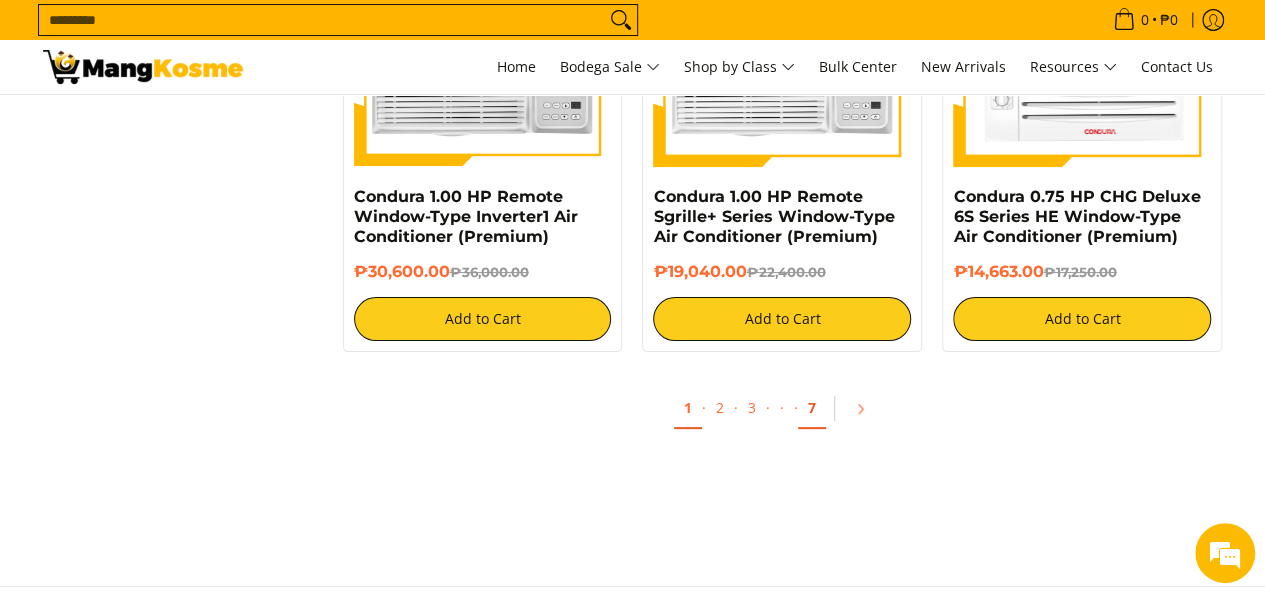 click on "7" at bounding box center [812, 408] 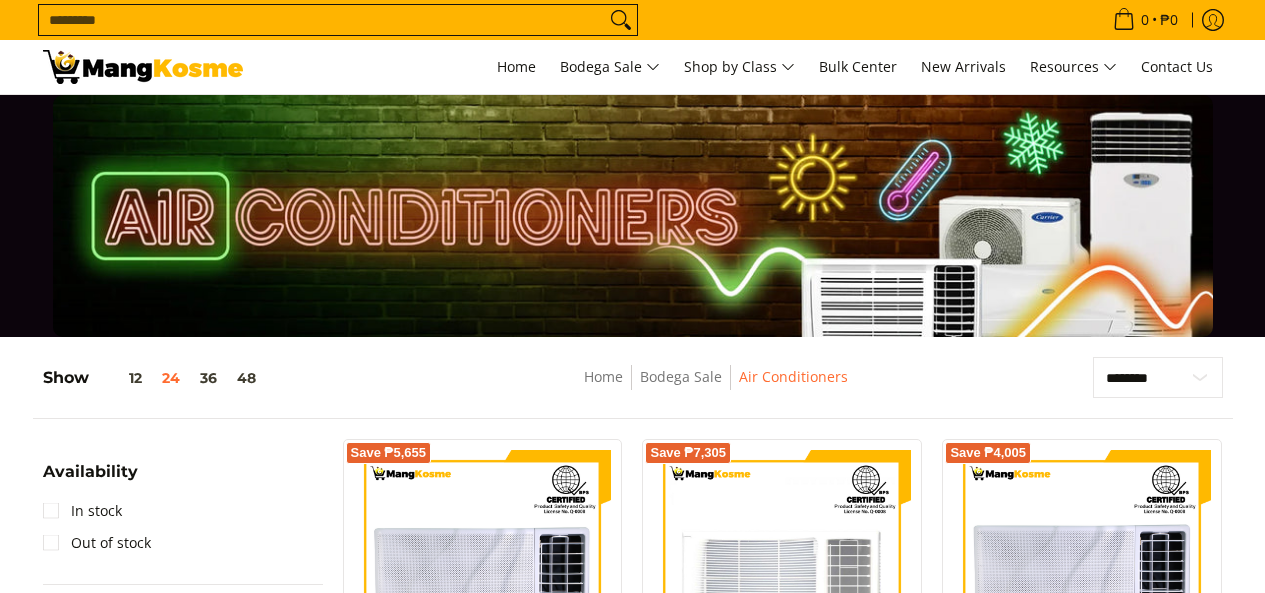 scroll, scrollTop: 0, scrollLeft: 0, axis: both 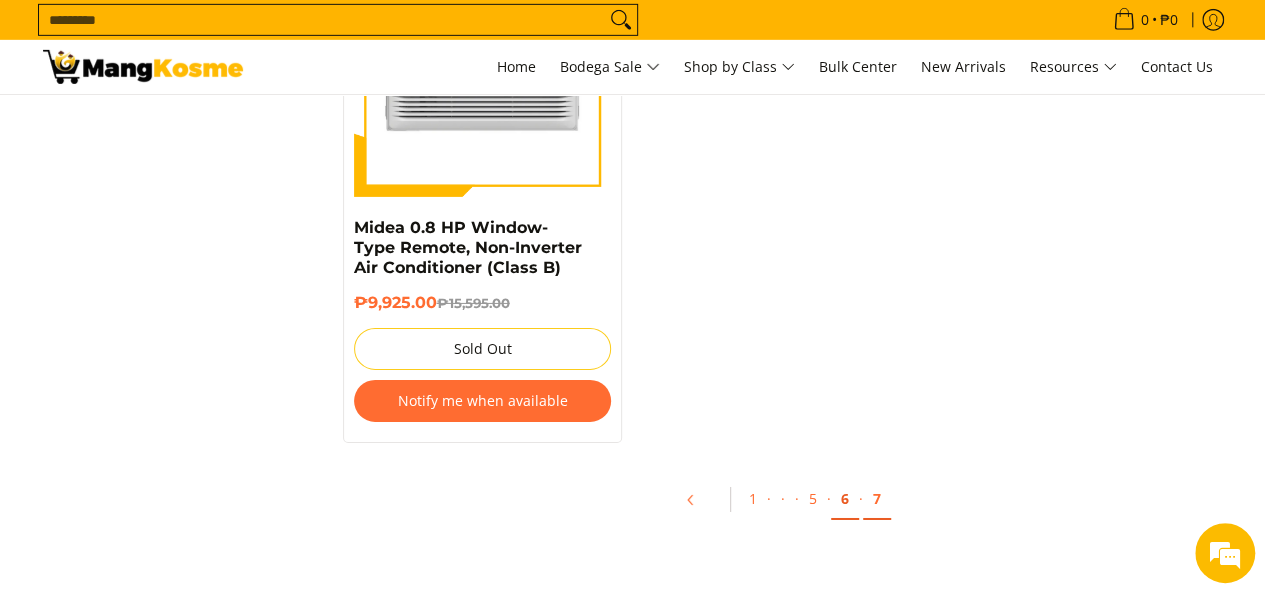 click on "6" at bounding box center [845, 499] 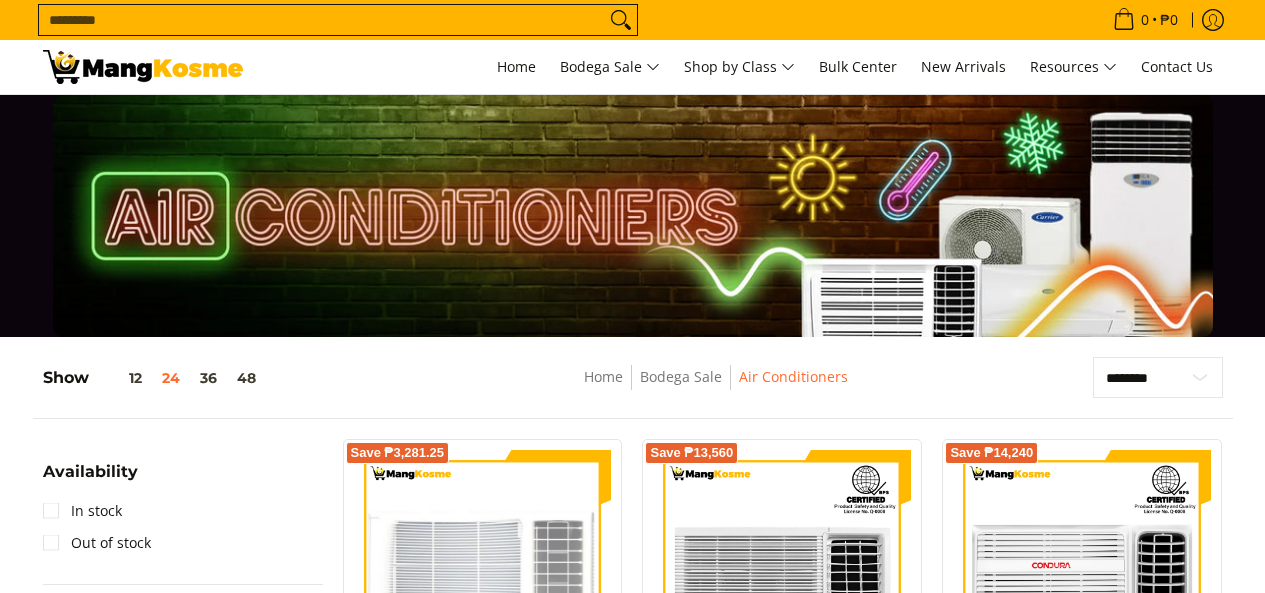 scroll, scrollTop: 1200, scrollLeft: 0, axis: vertical 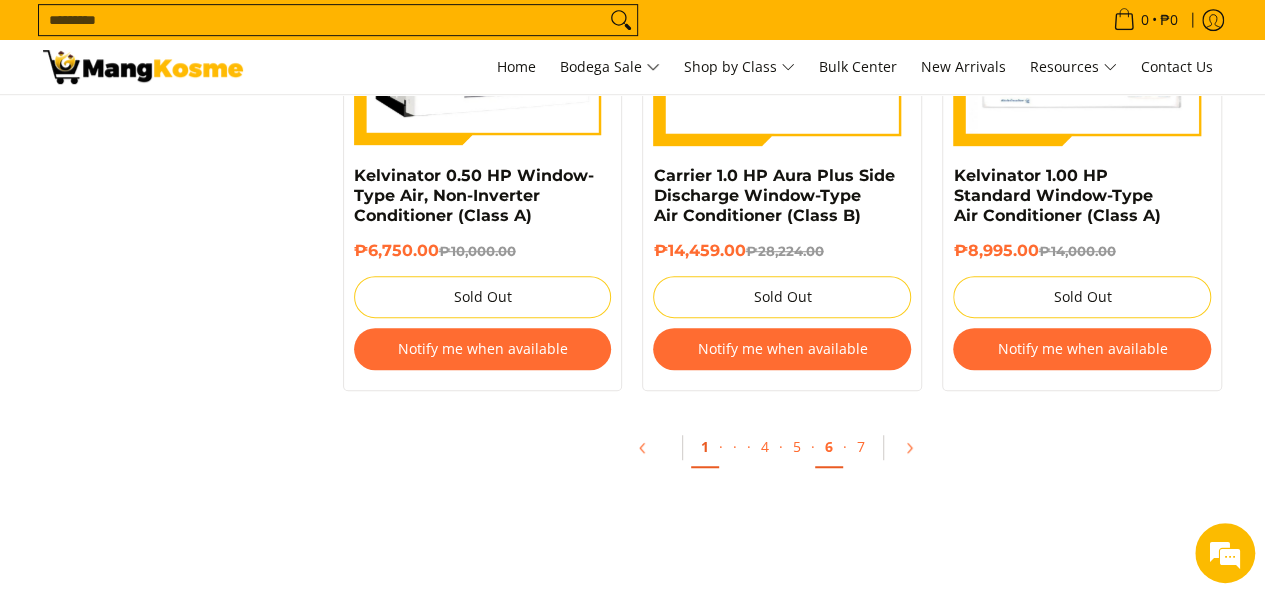 click on "1" at bounding box center (705, 447) 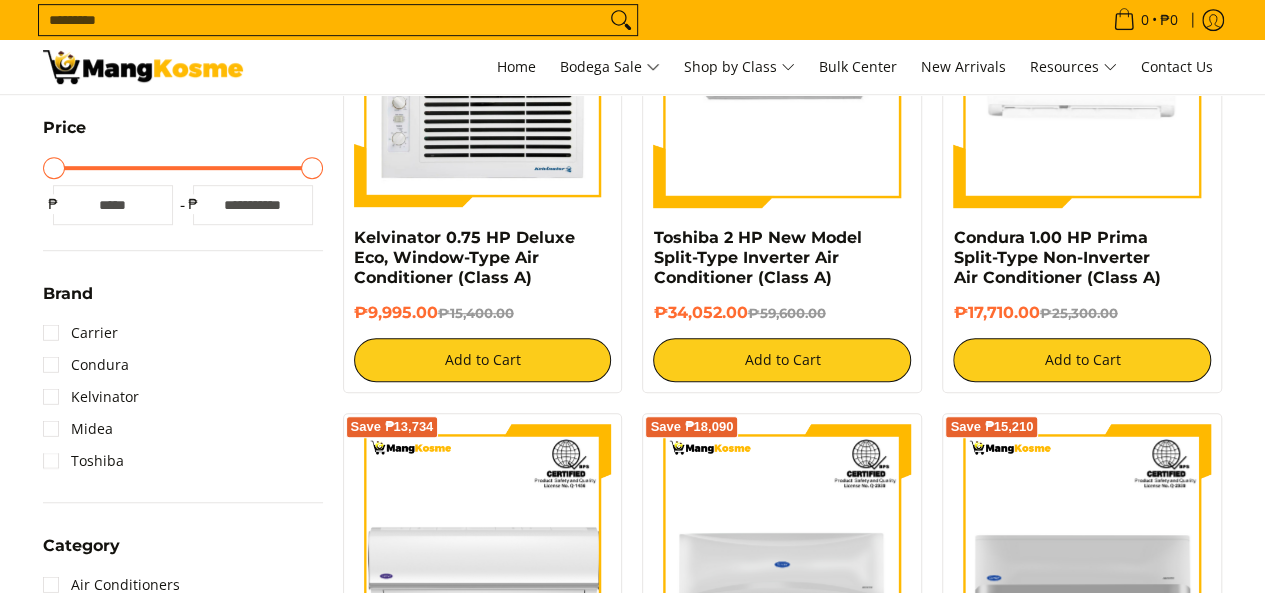 scroll, scrollTop: 500, scrollLeft: 0, axis: vertical 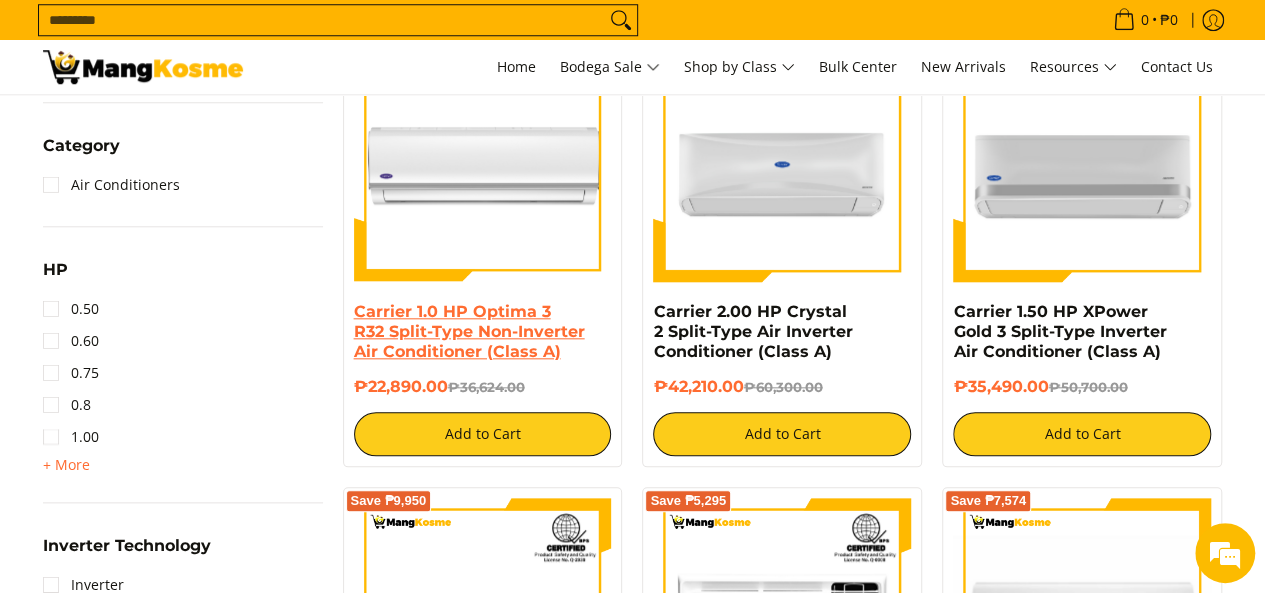 click on "Carrier 1.0 HP Optima 3 R32 Split-Type Non-Inverter Air Conditioner (Class A)" at bounding box center [469, 331] 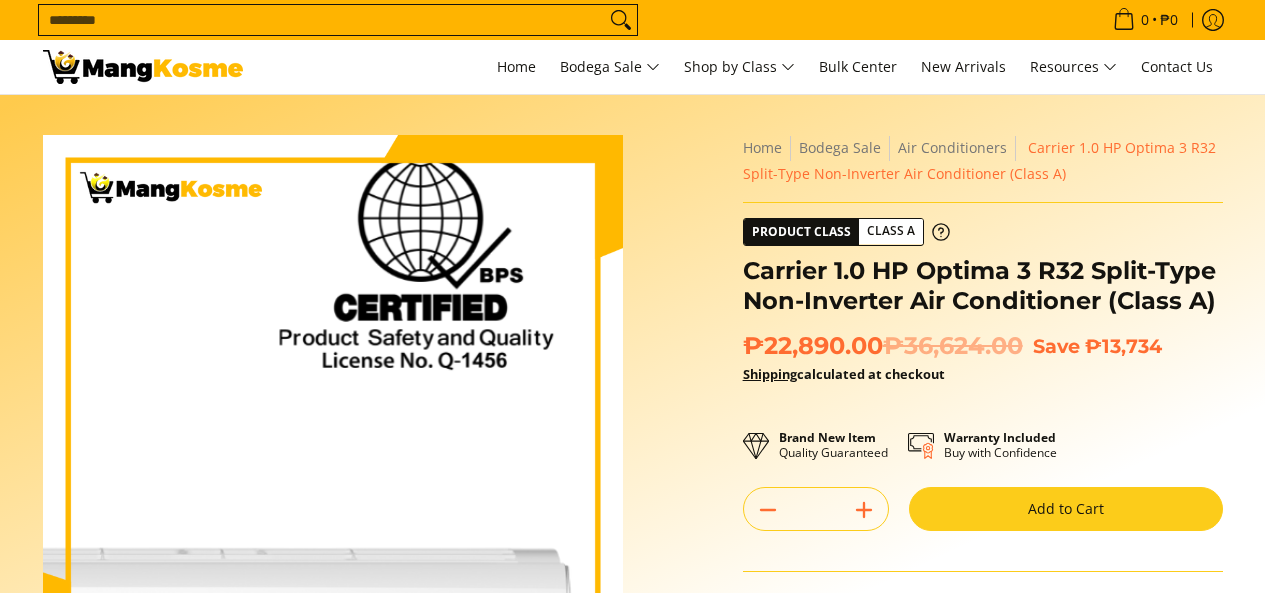 scroll, scrollTop: 0, scrollLeft: 0, axis: both 